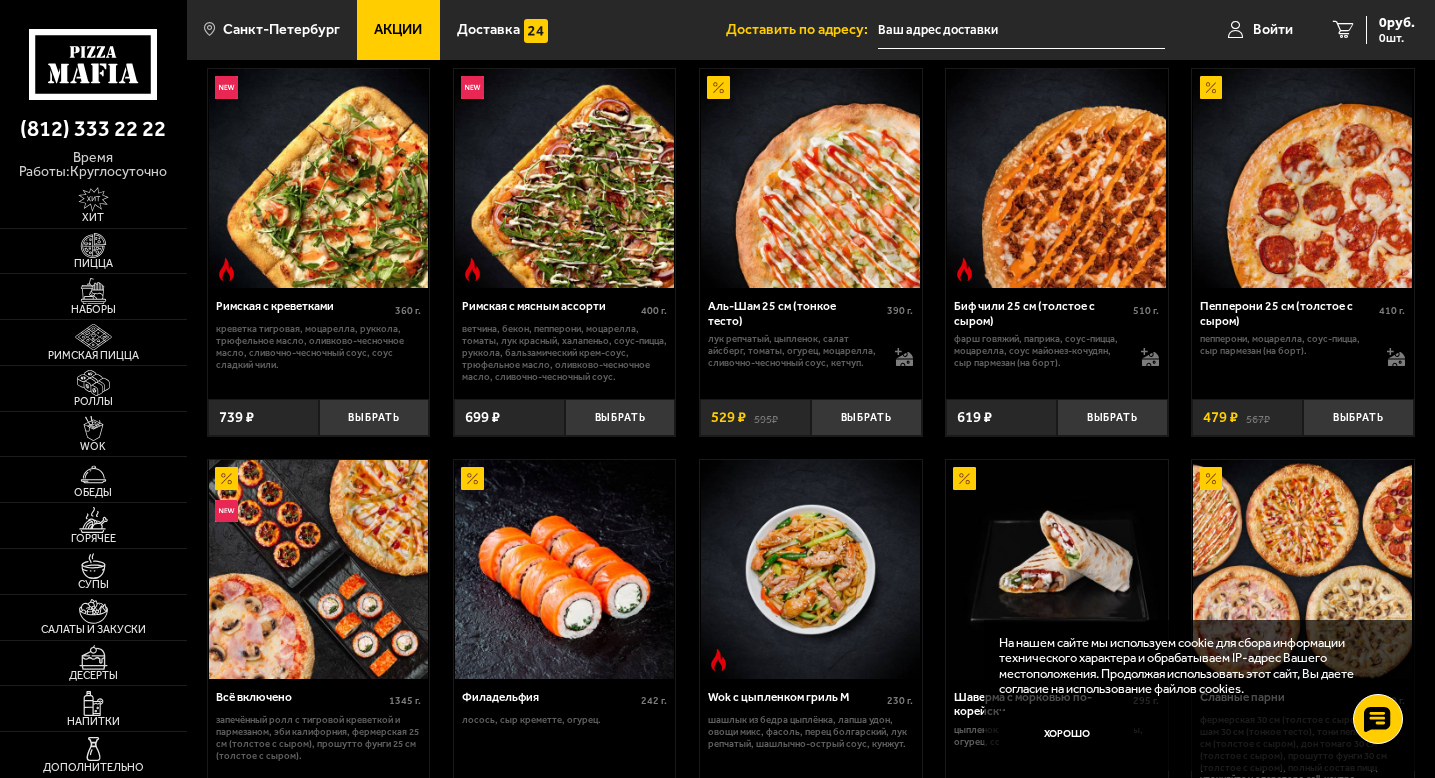 scroll, scrollTop: 445, scrollLeft: 0, axis: vertical 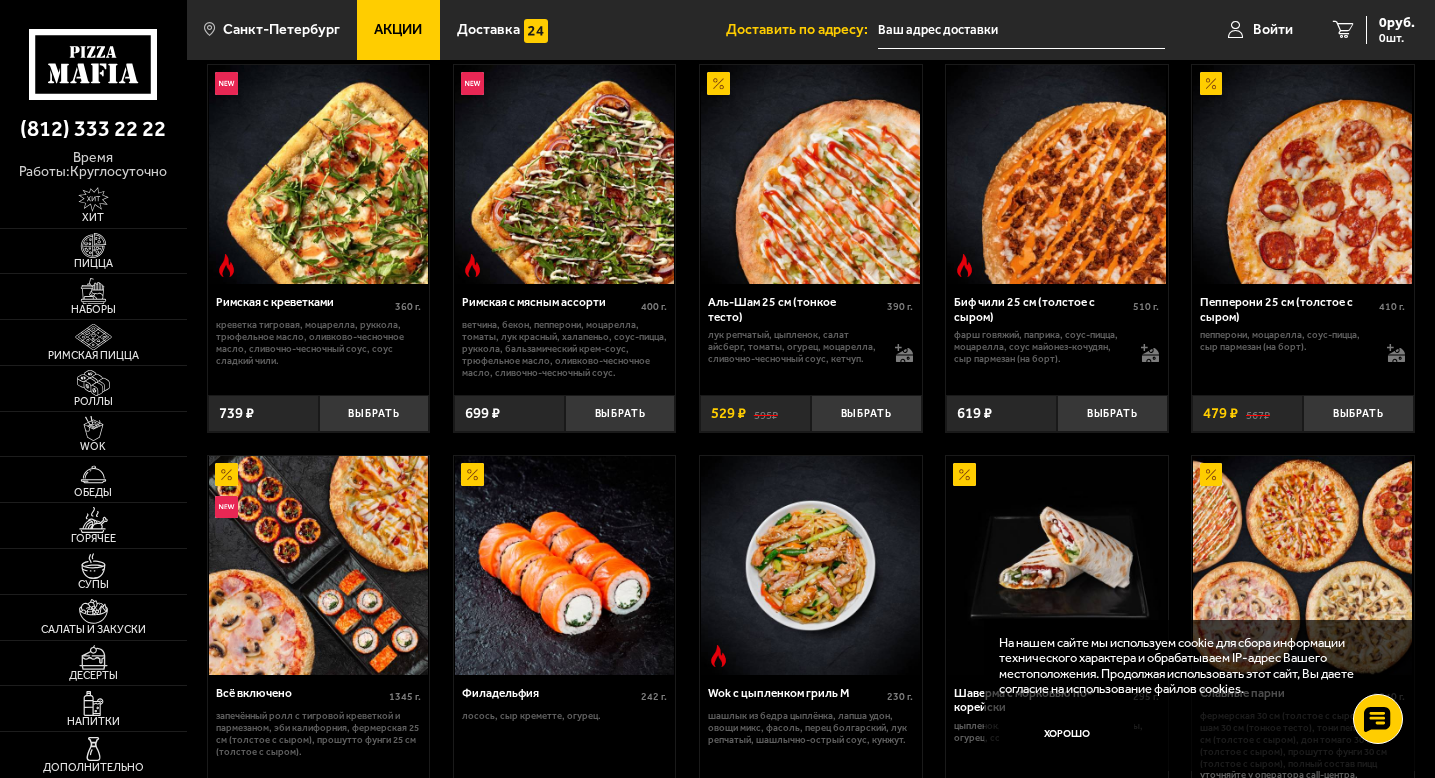 click at bounding box center [811, 174] 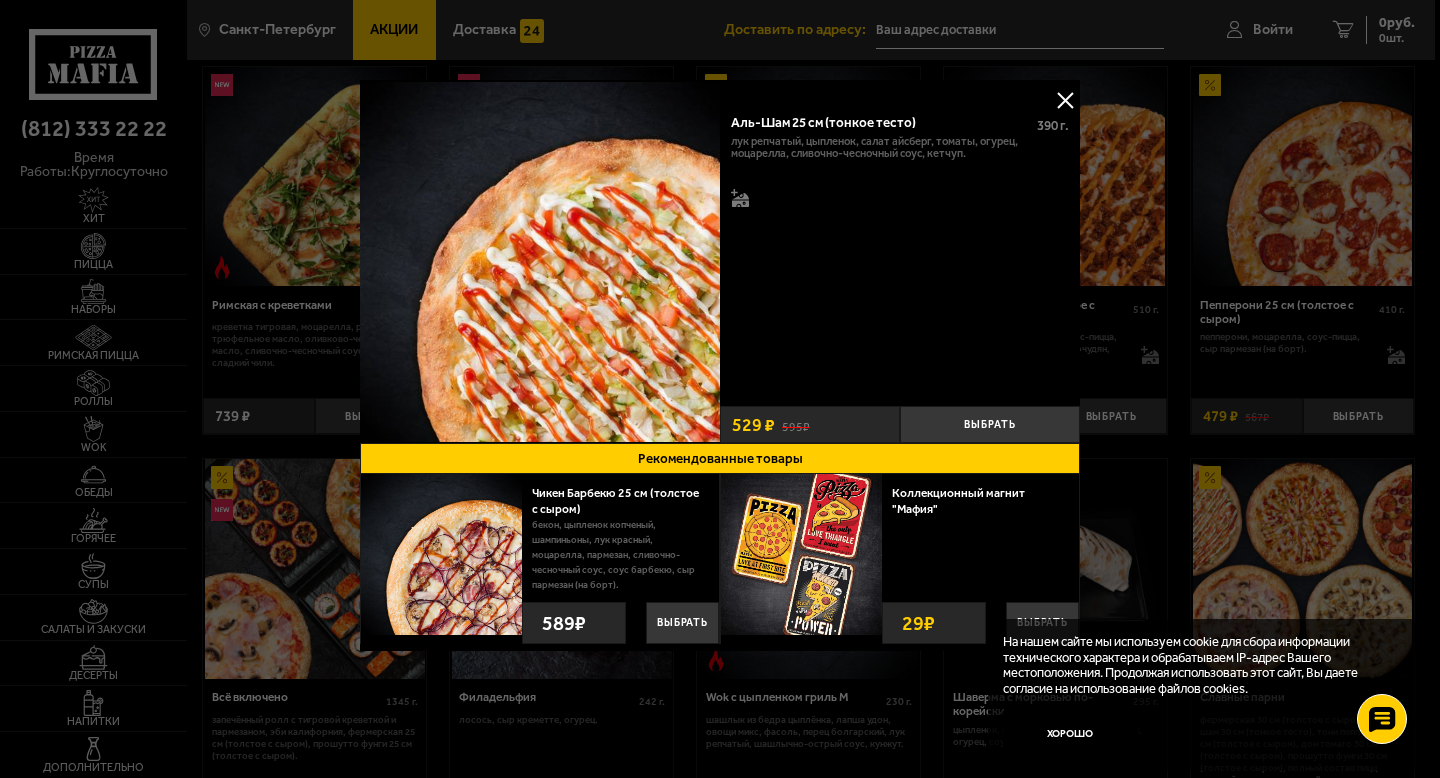 click at bounding box center (1065, 100) 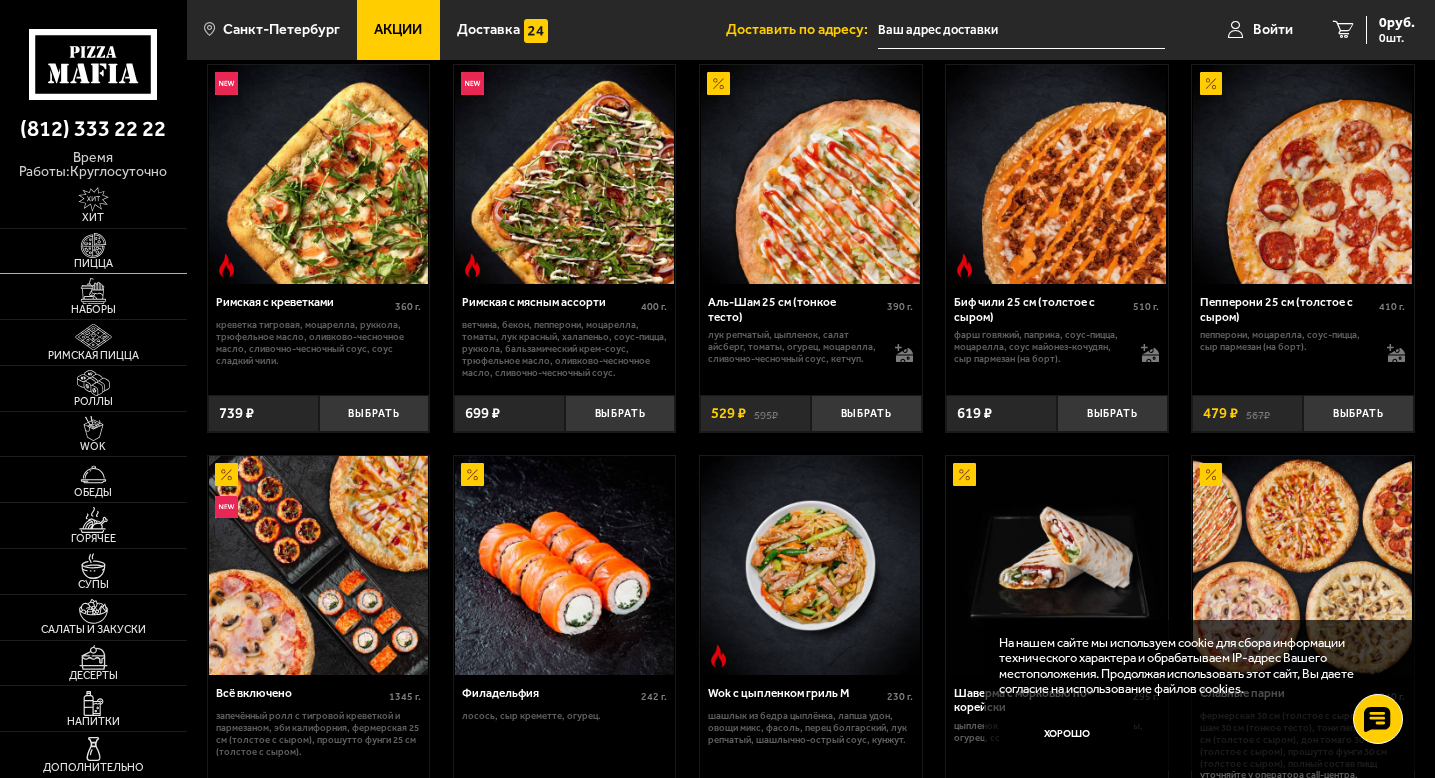 click at bounding box center [93, 246] 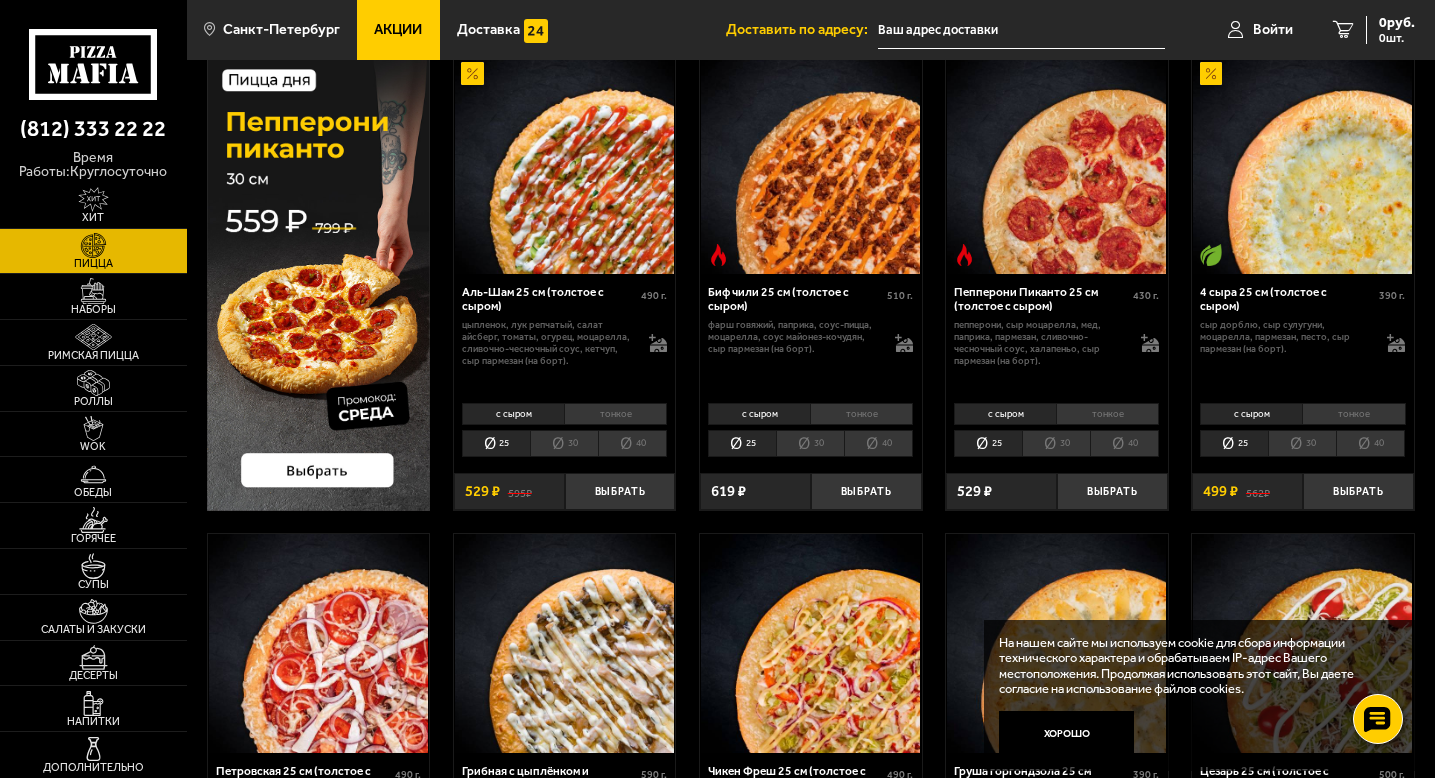 scroll, scrollTop: 124, scrollLeft: 0, axis: vertical 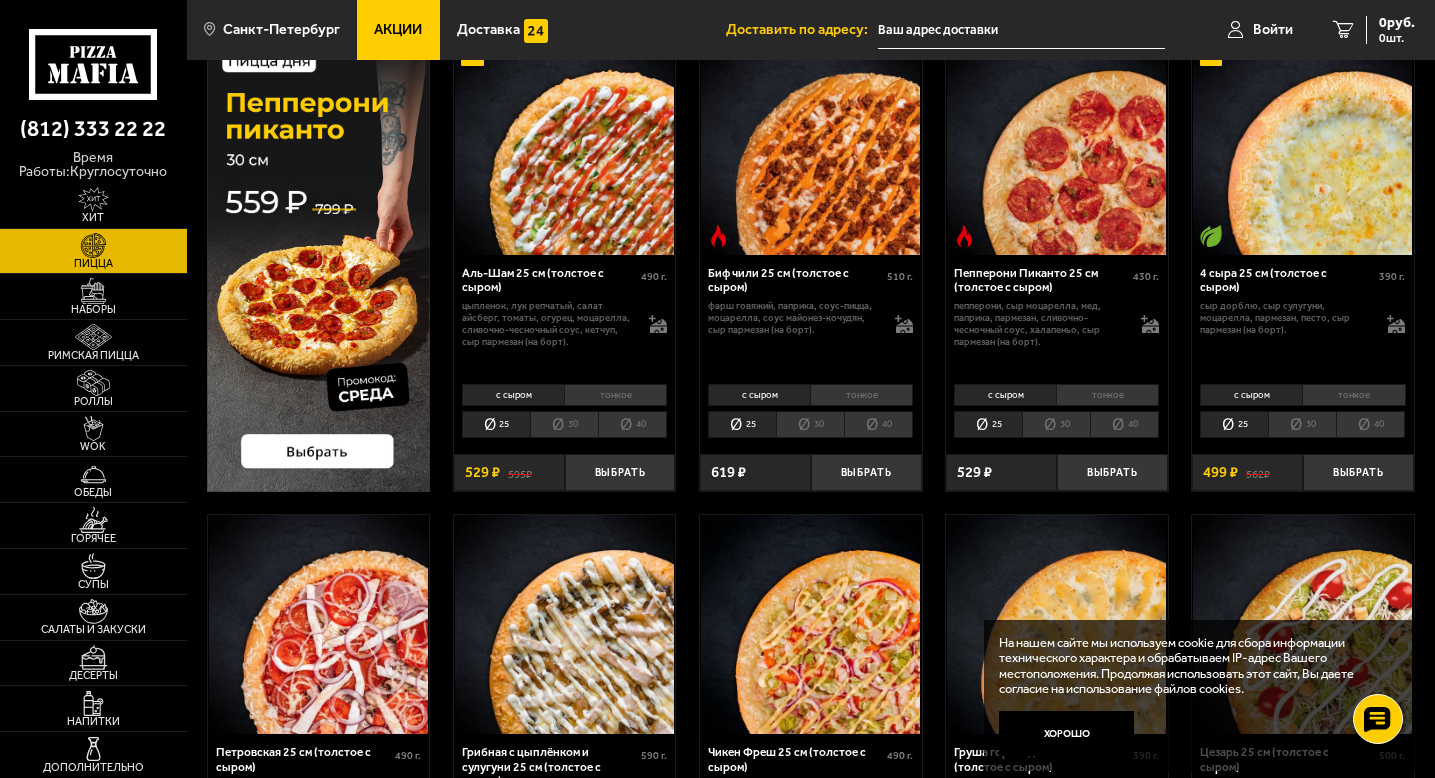 click on "40" at bounding box center [632, 424] 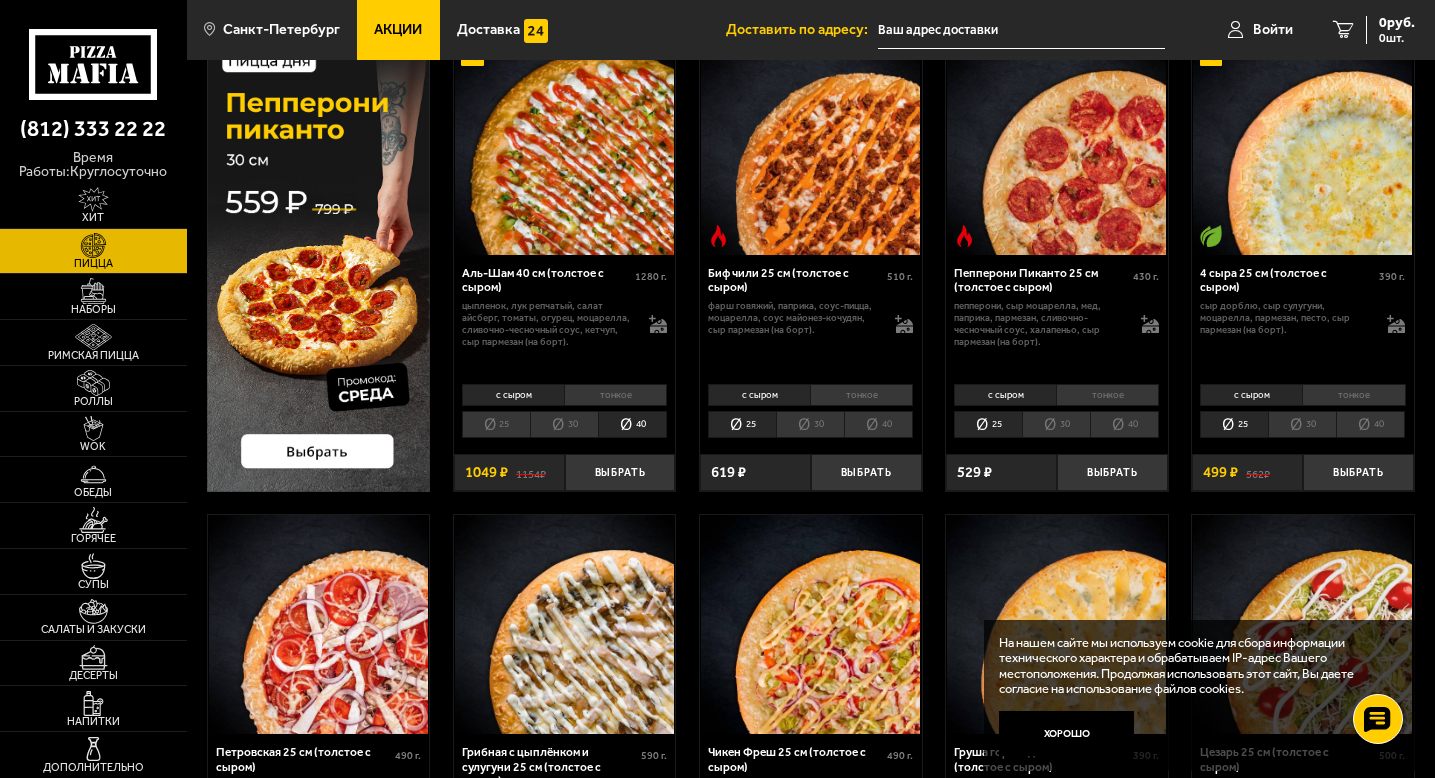 click on "30" at bounding box center [564, 424] 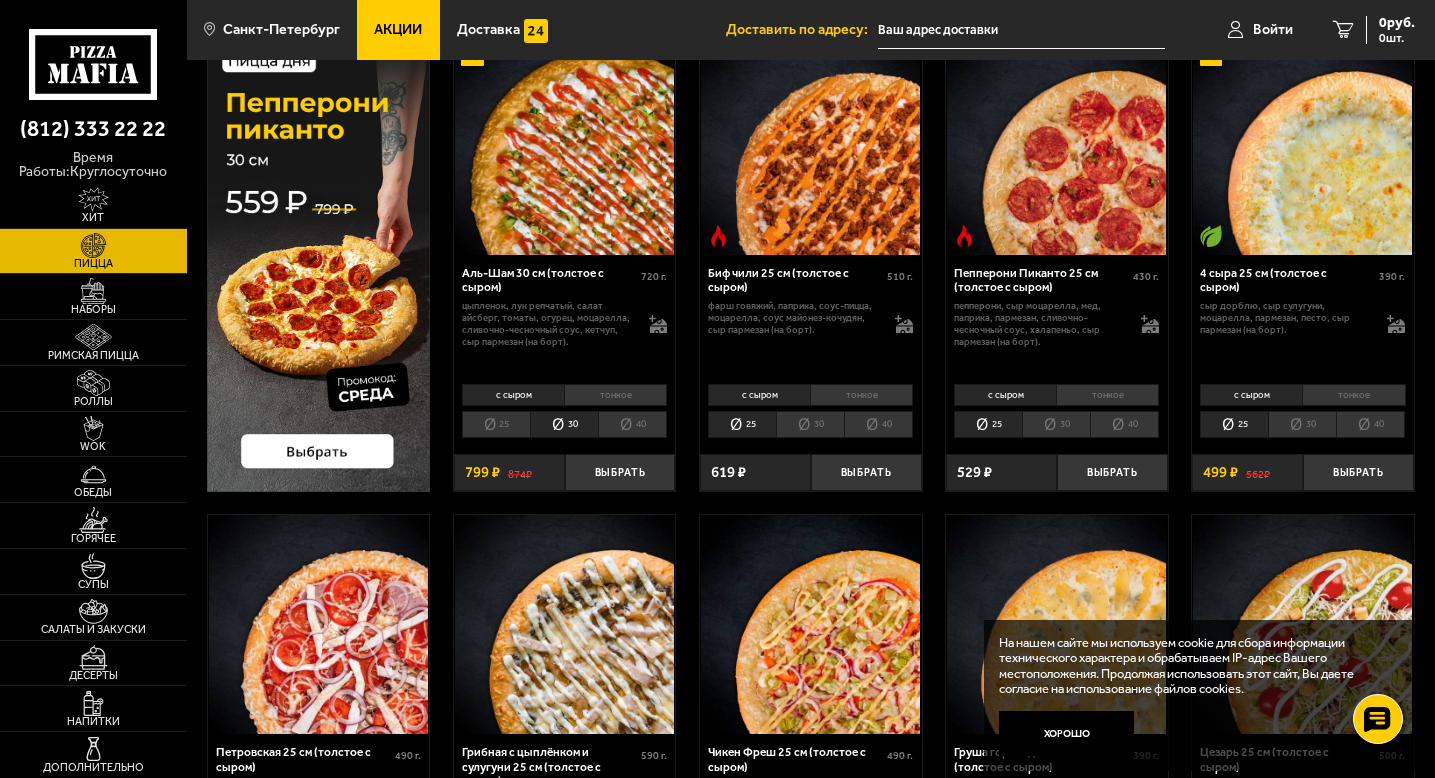 click on "40" at bounding box center [632, 424] 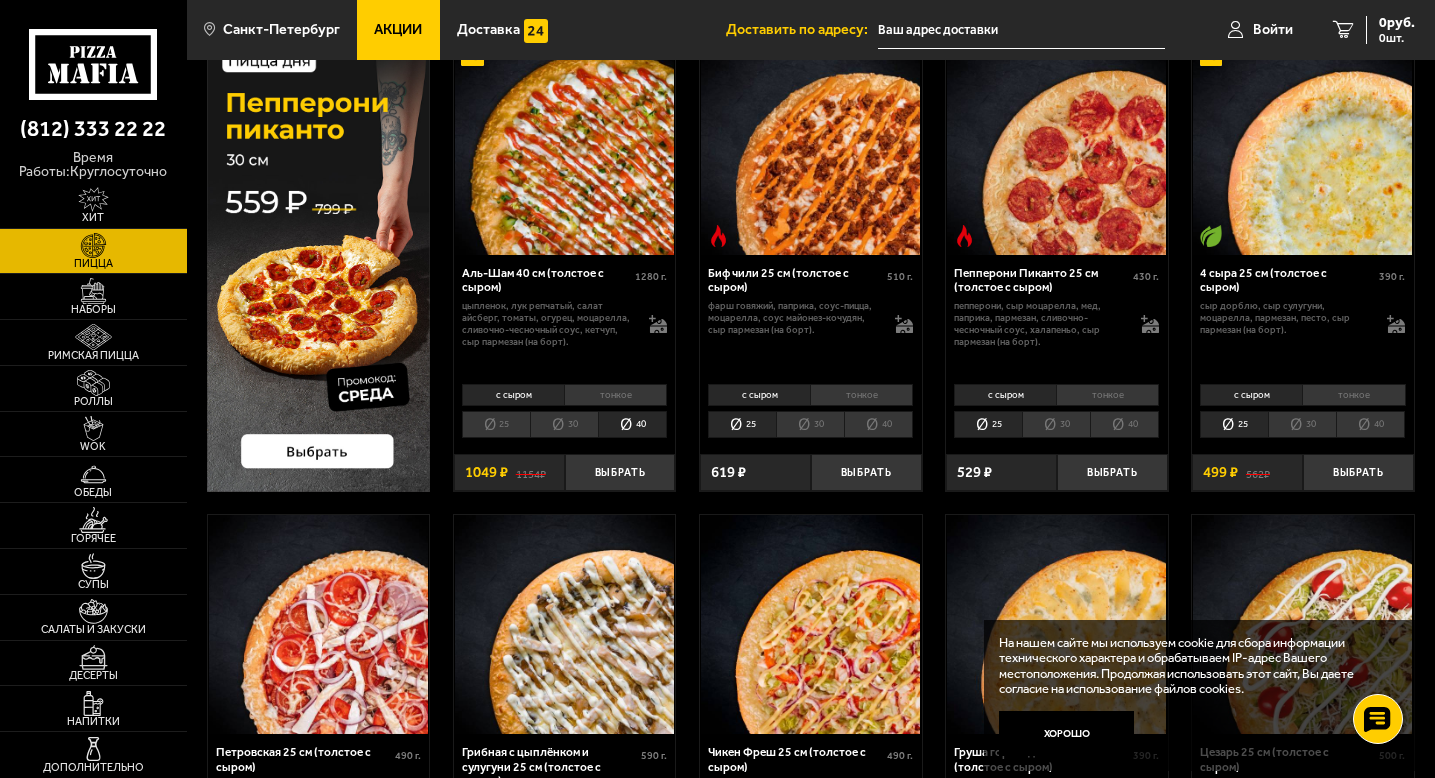 click on "40" at bounding box center [878, 424] 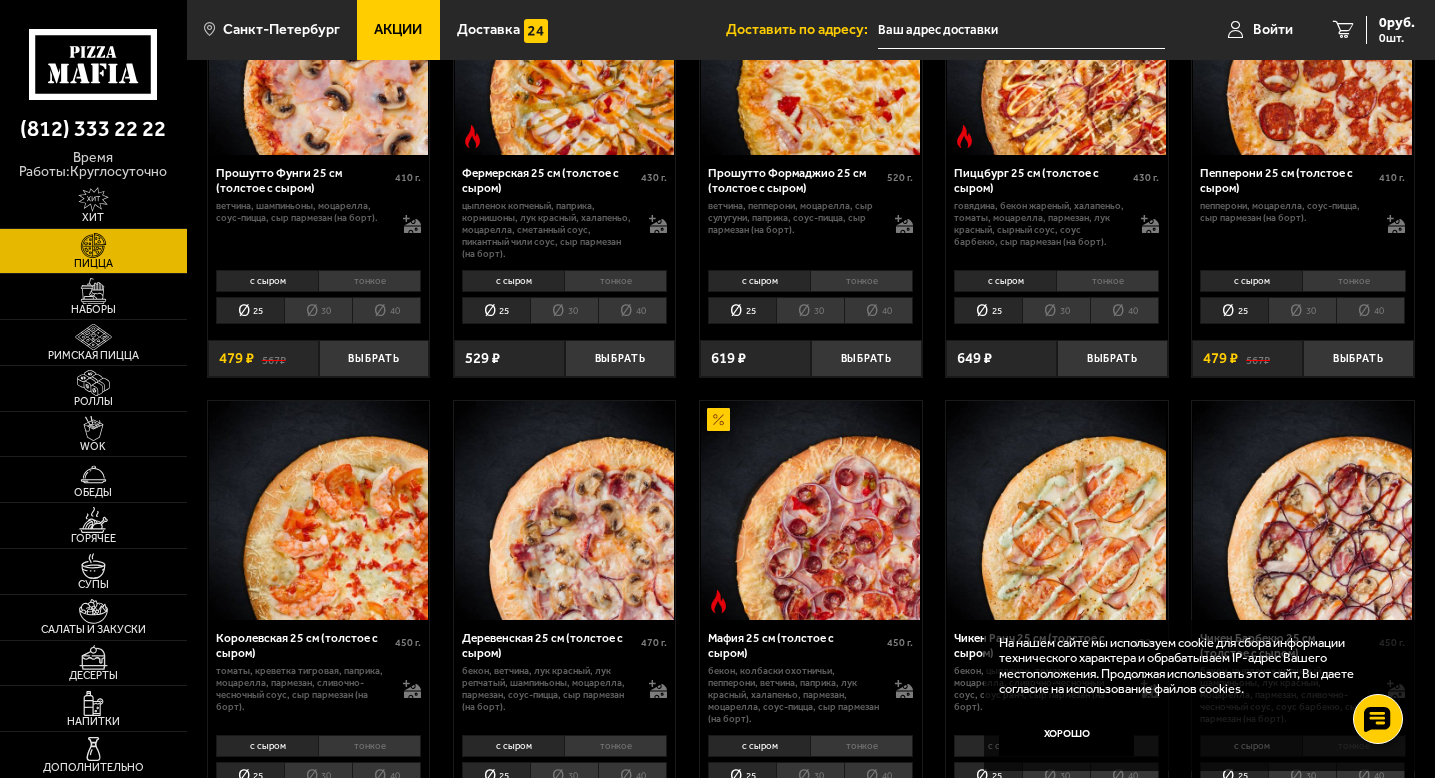scroll, scrollTop: 1197, scrollLeft: 0, axis: vertical 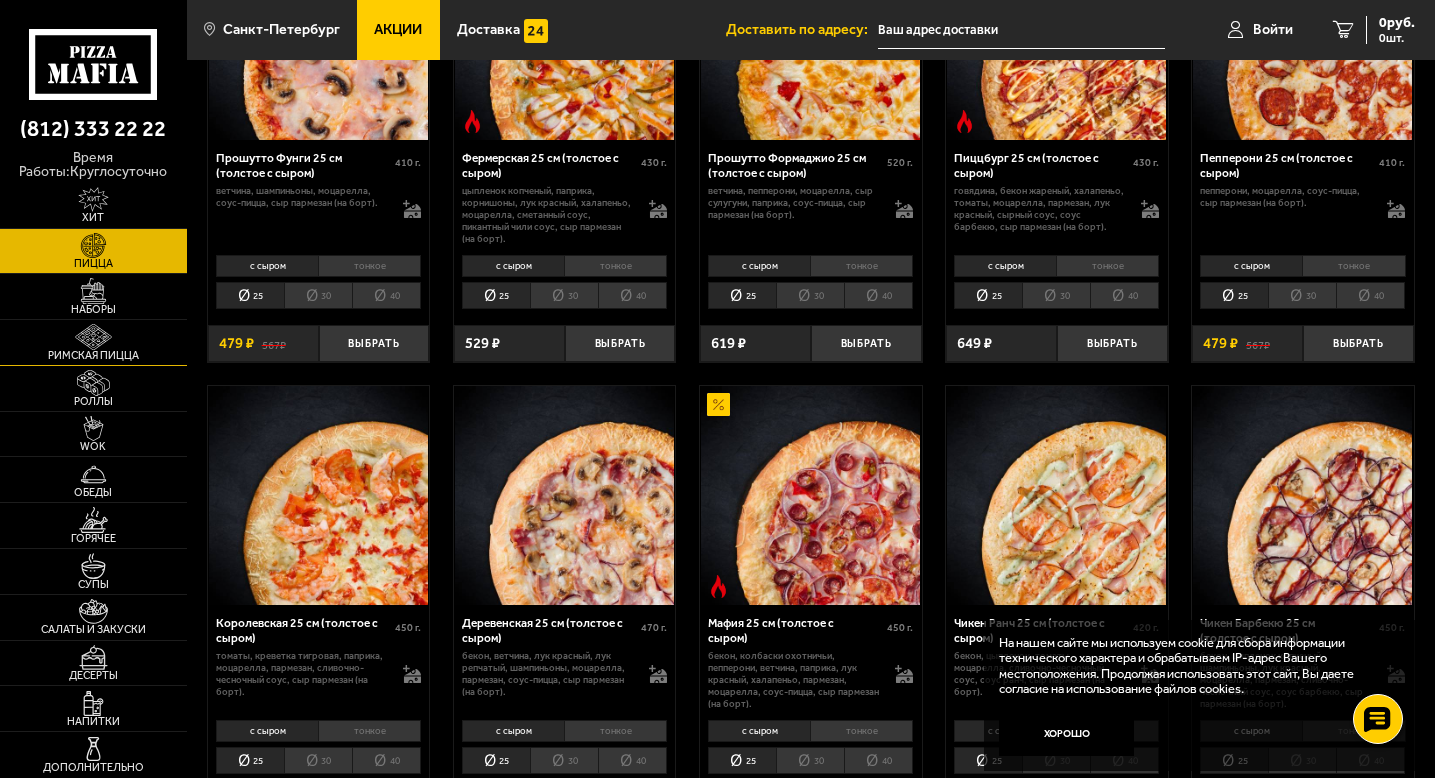 click on "Римская пицца" at bounding box center [93, 342] 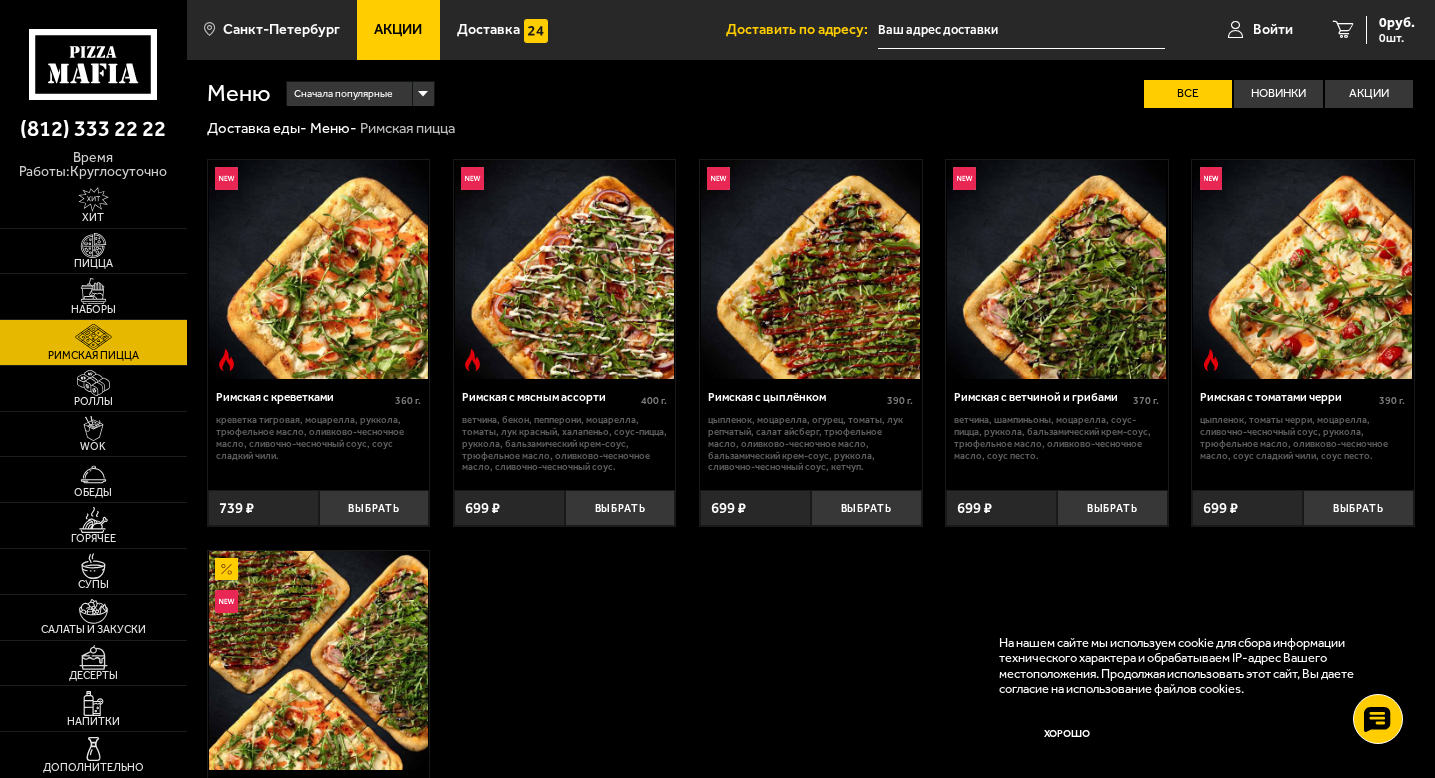 scroll, scrollTop: 76, scrollLeft: 0, axis: vertical 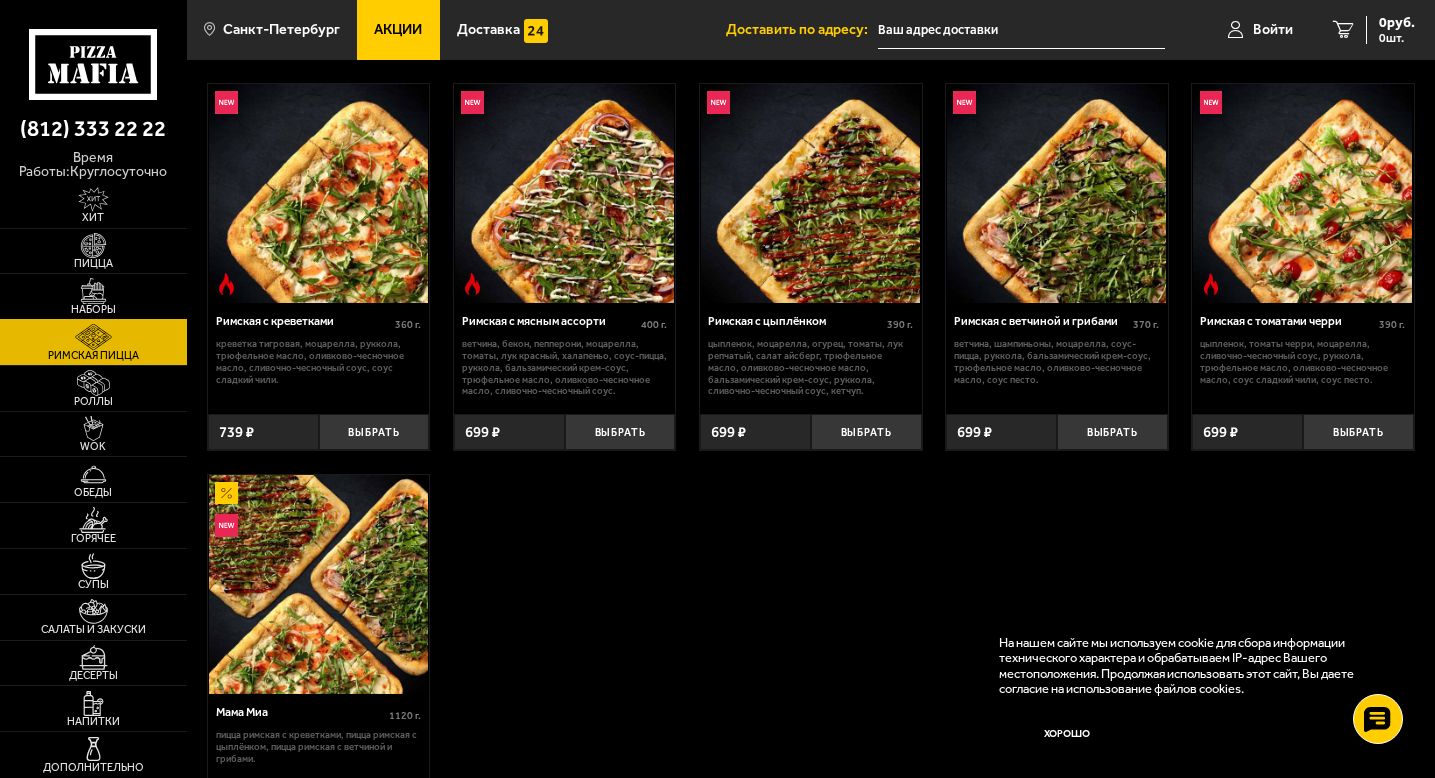 click on "Наборы" at bounding box center [93, 296] 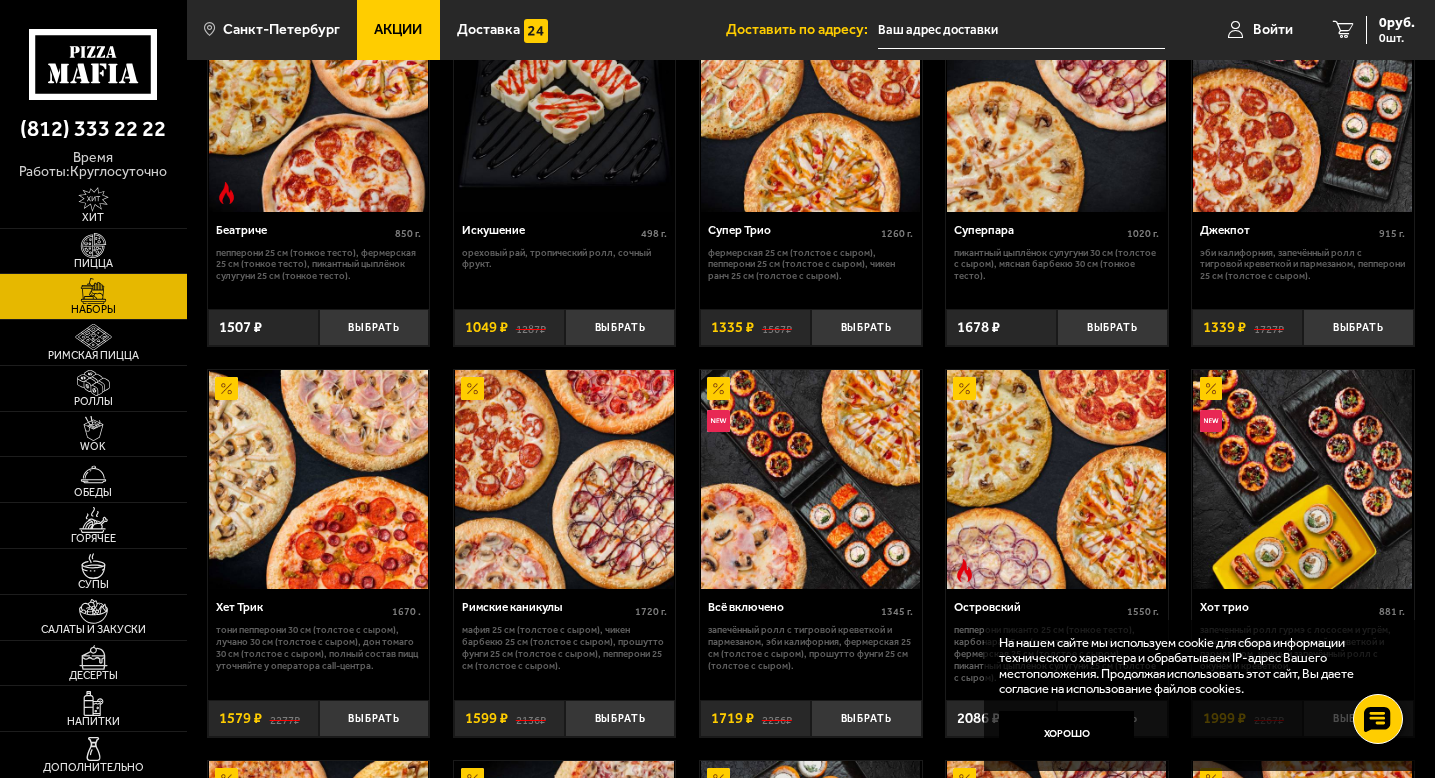 scroll, scrollTop: 938, scrollLeft: 0, axis: vertical 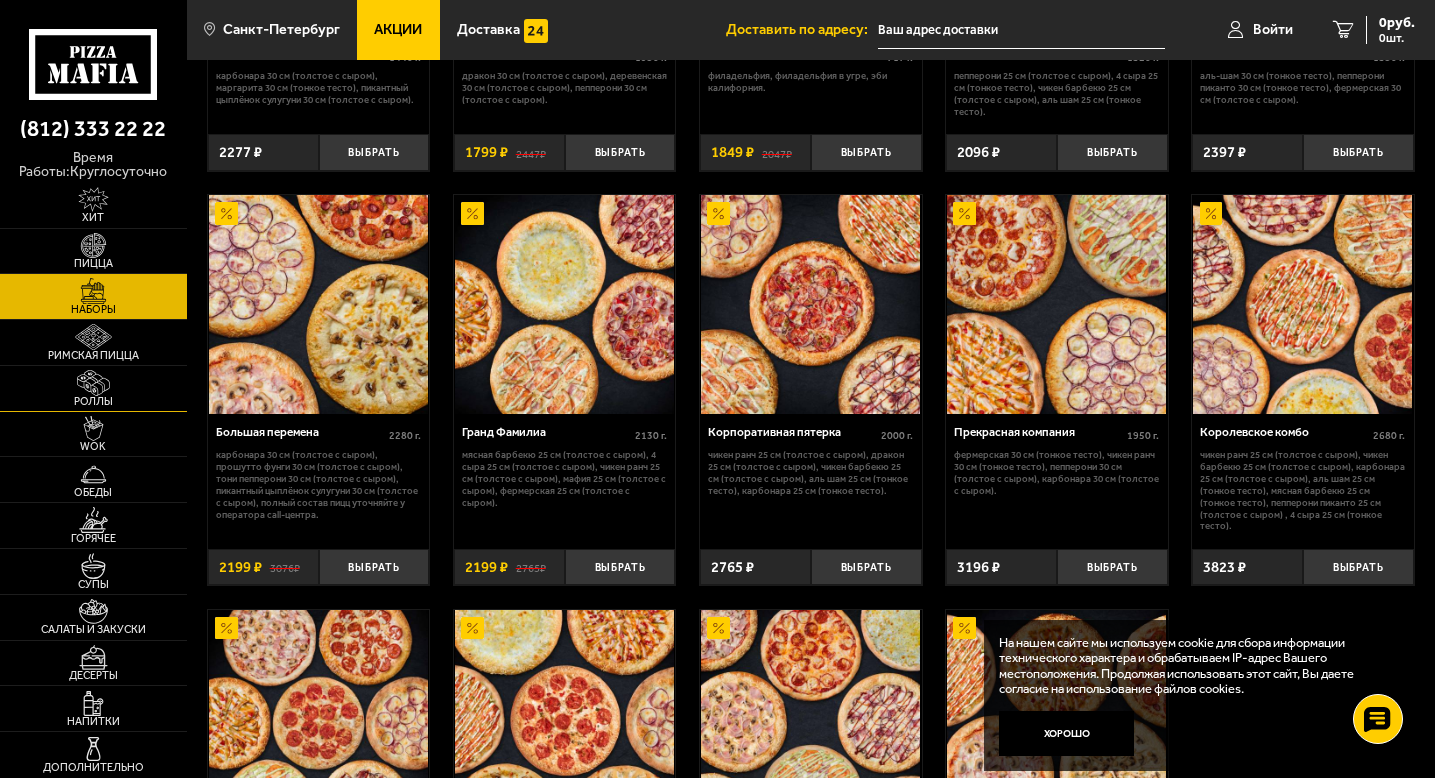click at bounding box center [93, 383] 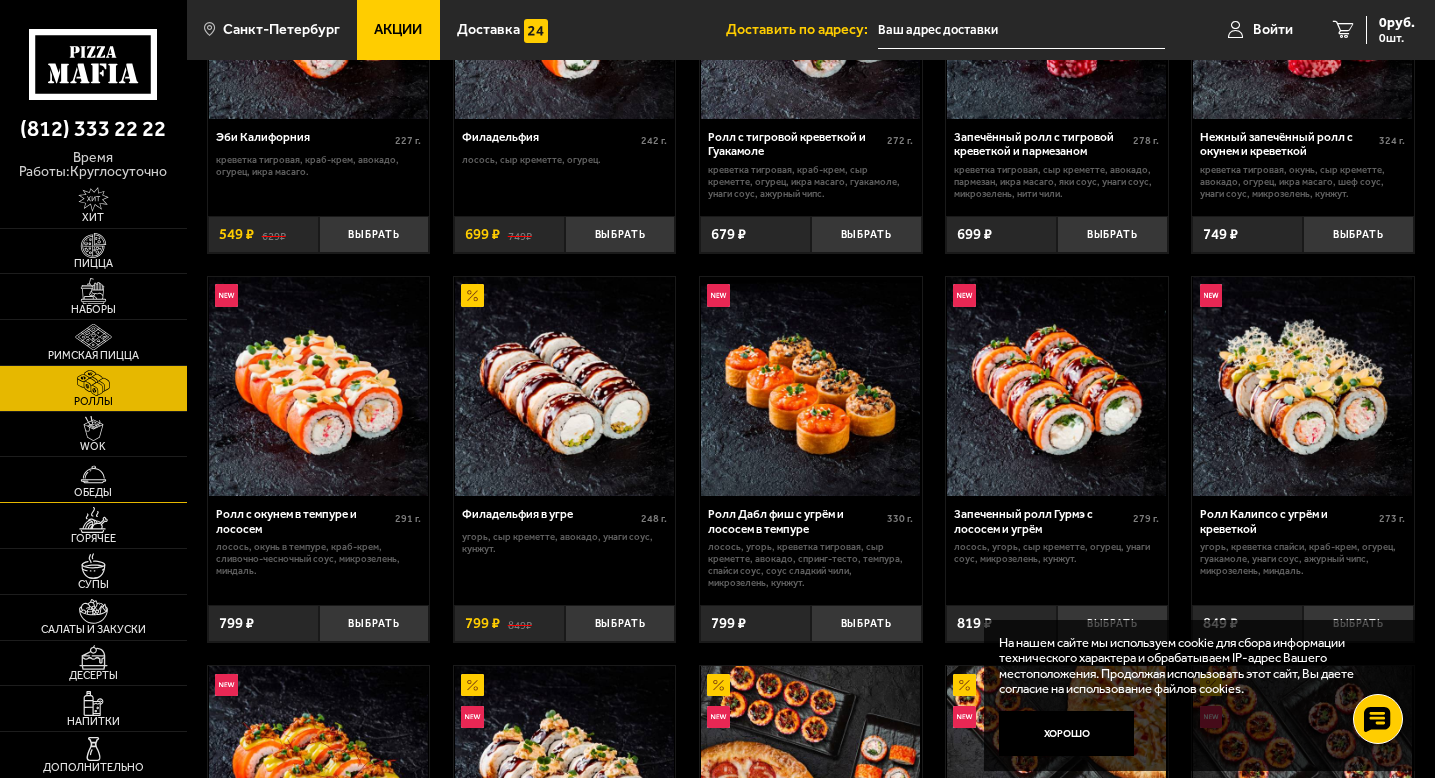 scroll, scrollTop: 265, scrollLeft: 0, axis: vertical 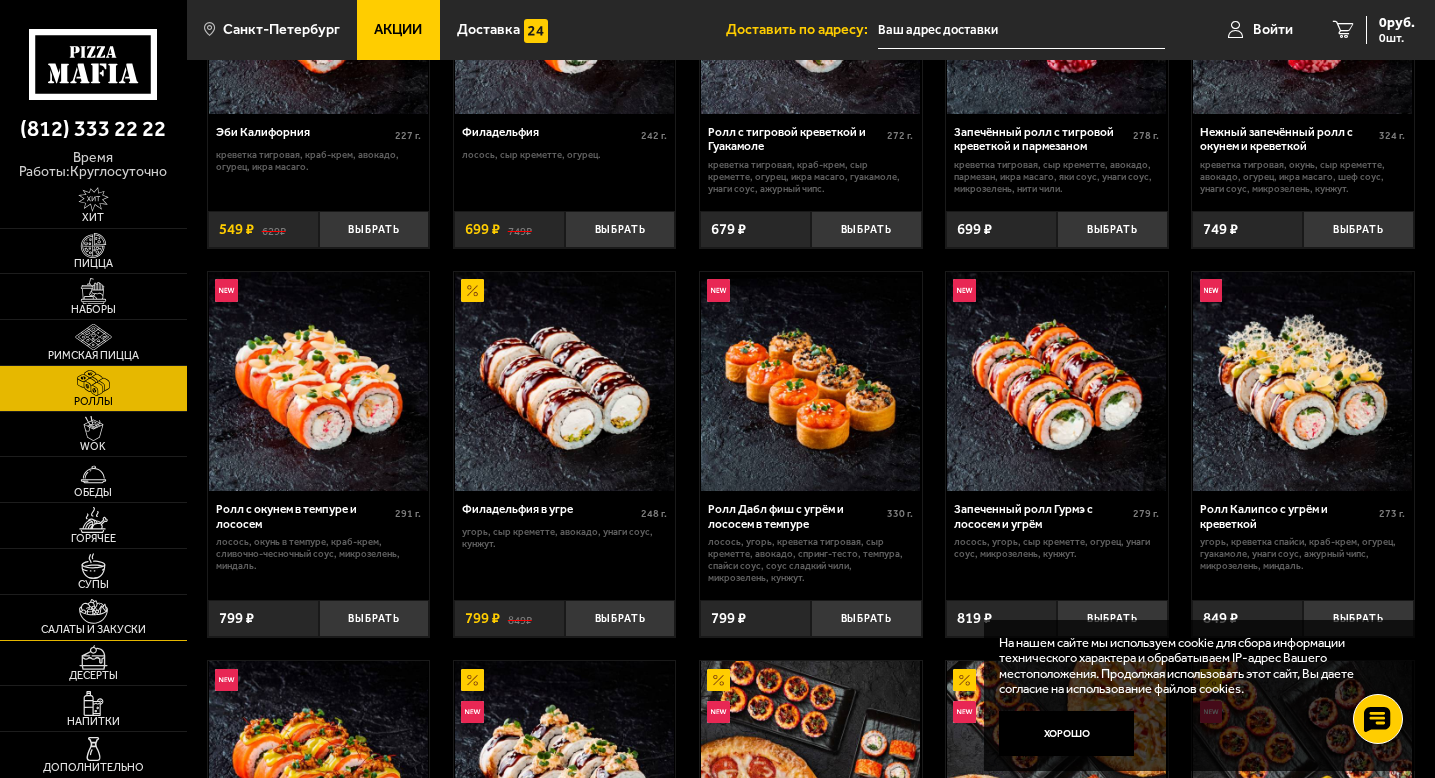 click at bounding box center (93, 612) 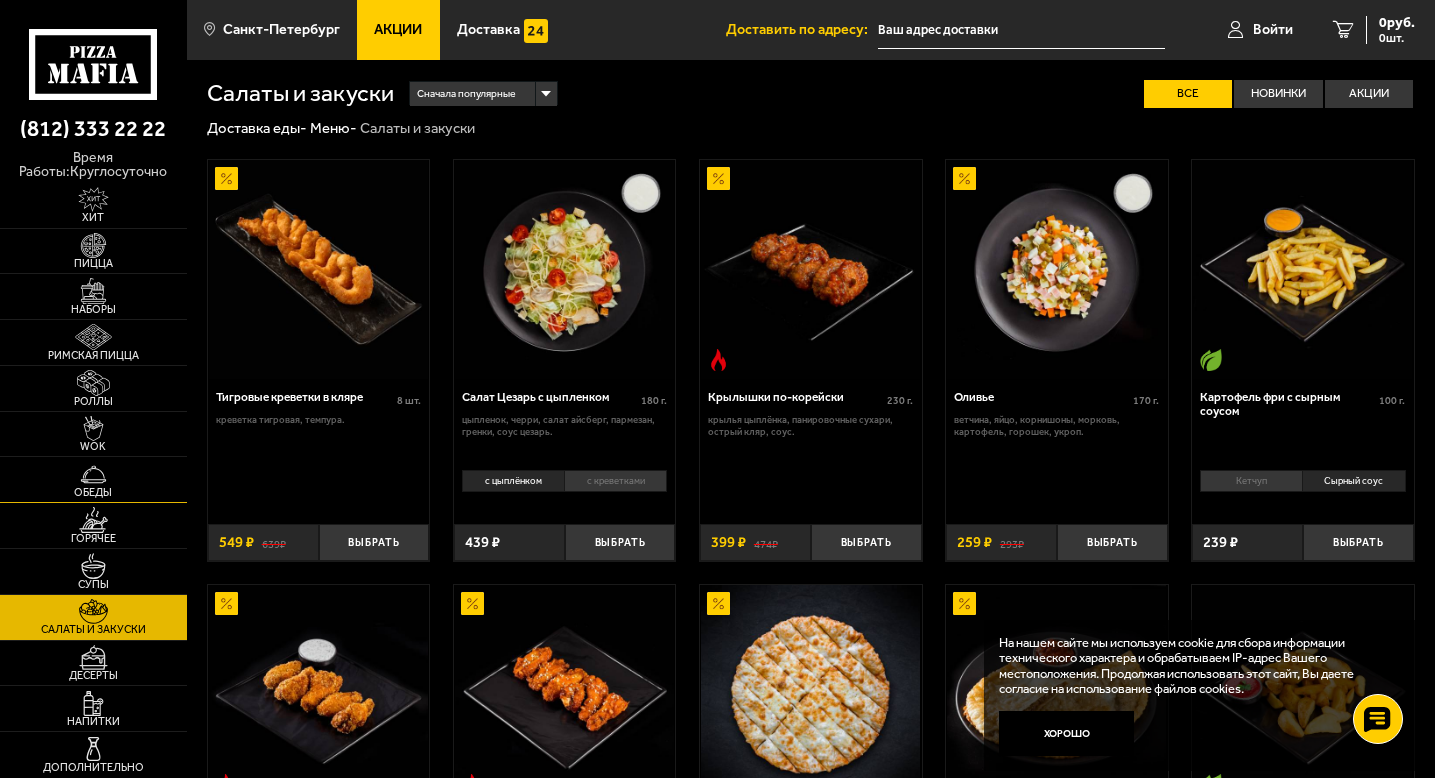 click on "Обеды" at bounding box center [93, 479] 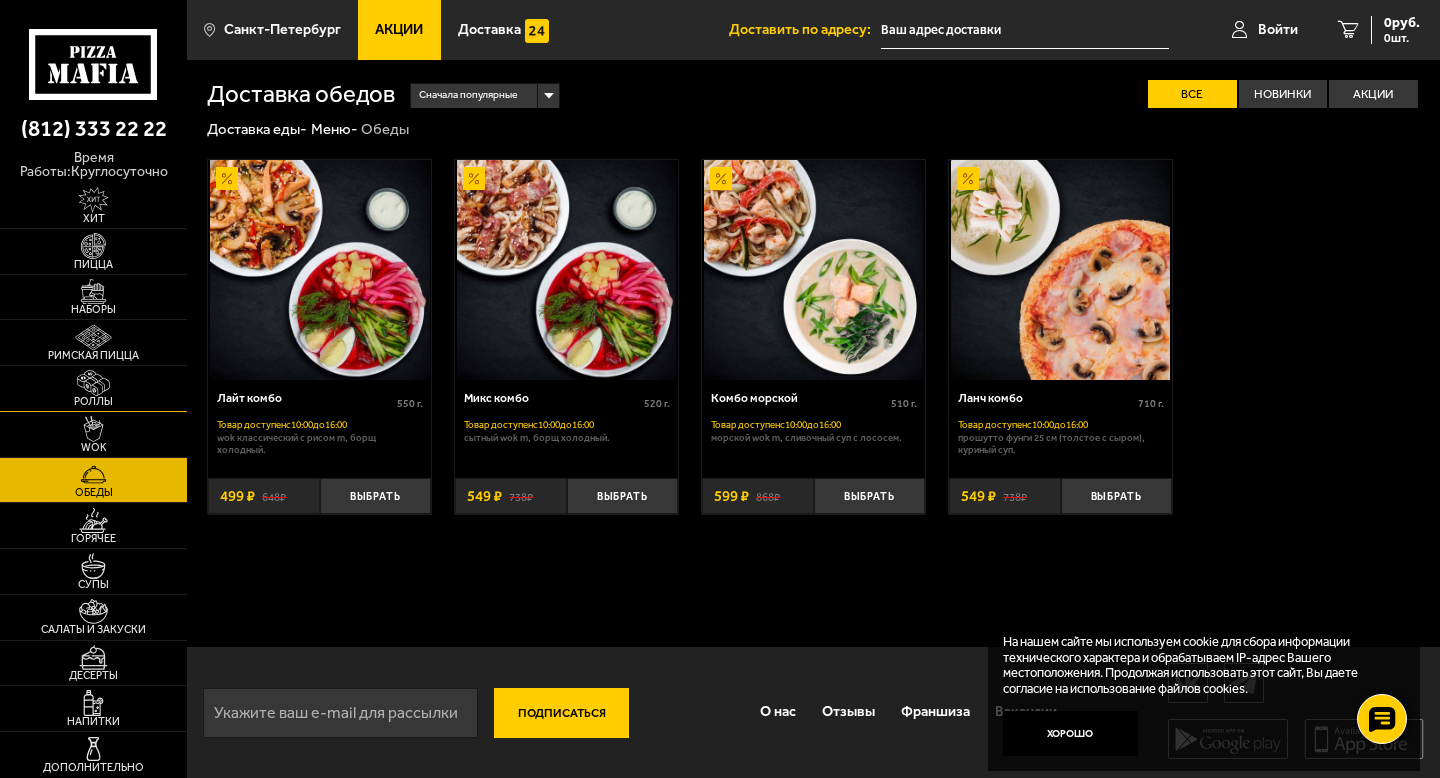 click on "Роллы" at bounding box center (93, 388) 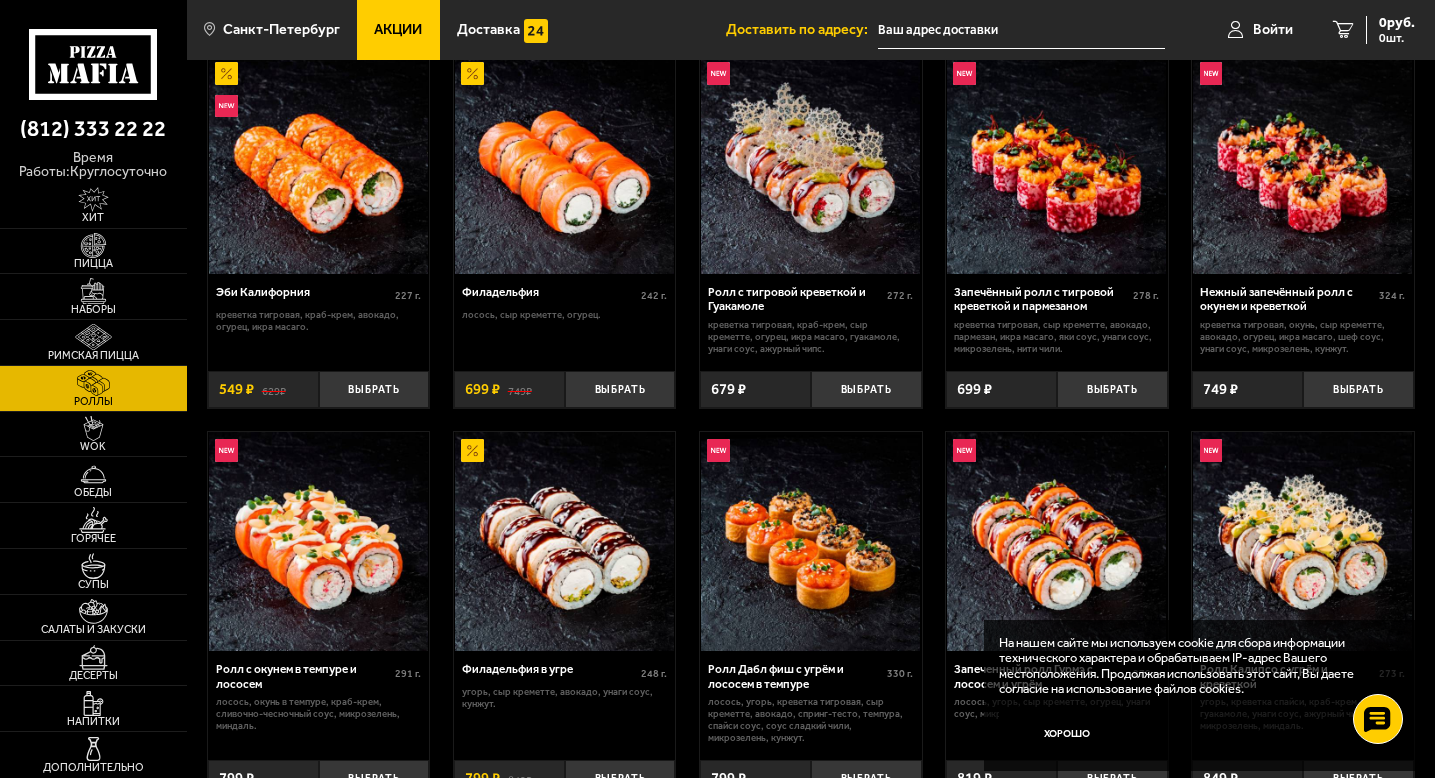 scroll, scrollTop: 0, scrollLeft: 0, axis: both 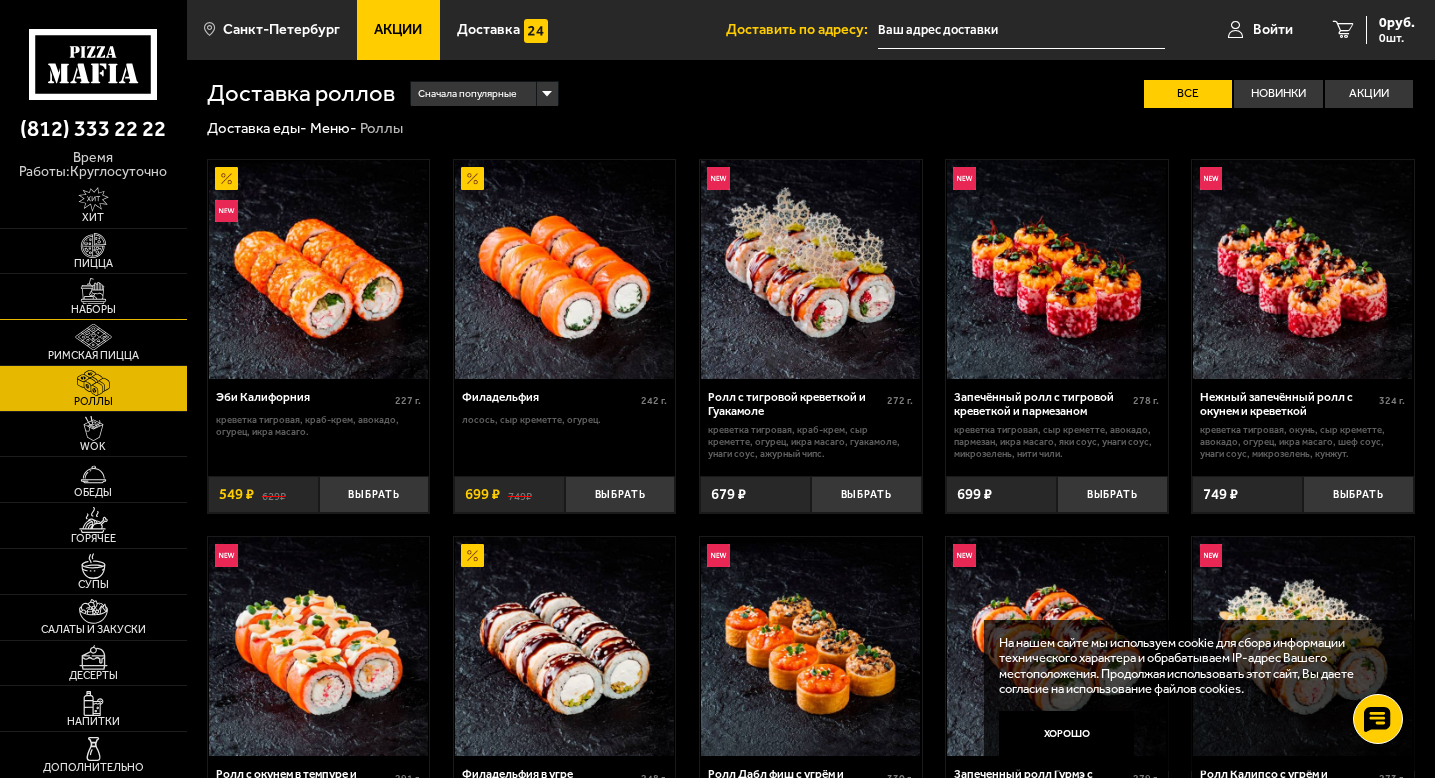 click on "Наборы" at bounding box center [93, 309] 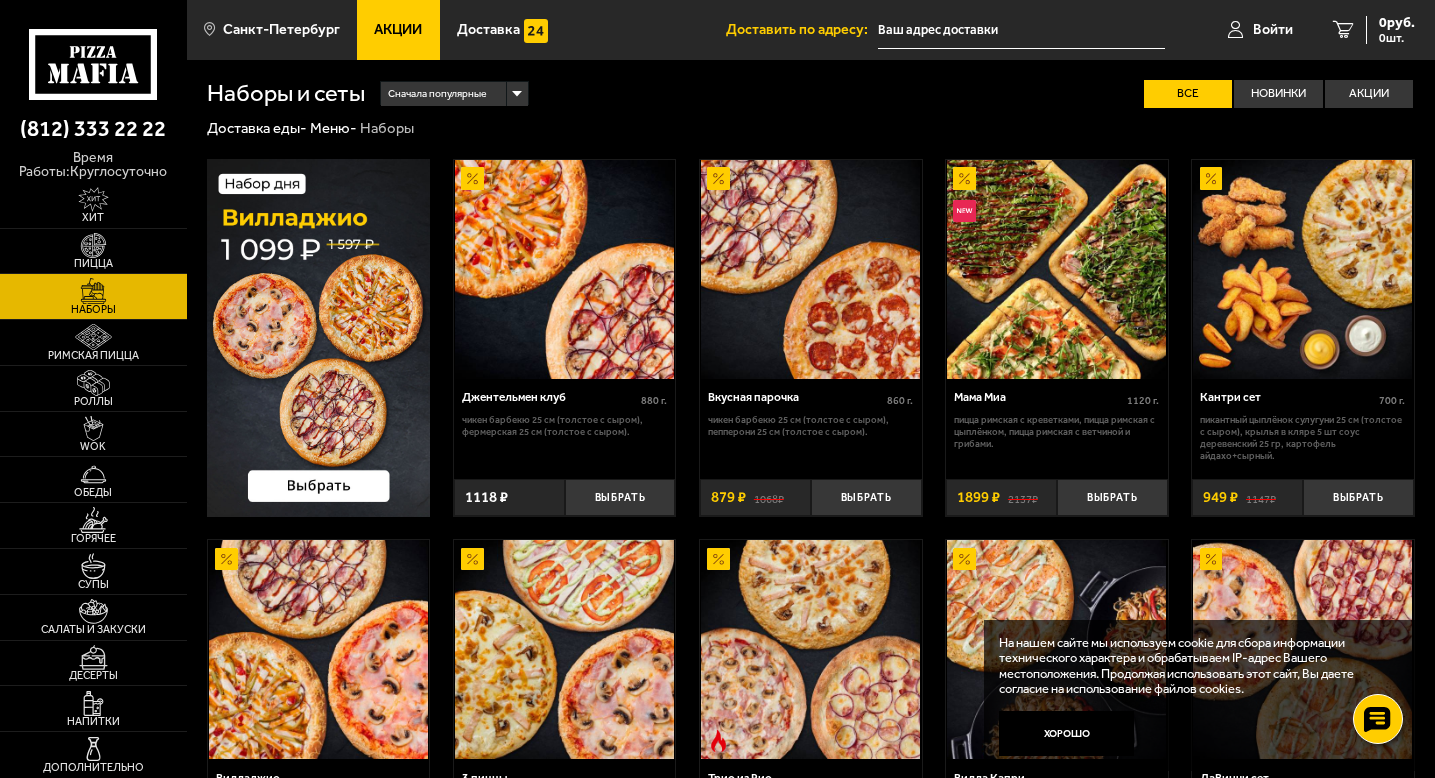 click at bounding box center [1057, 269] 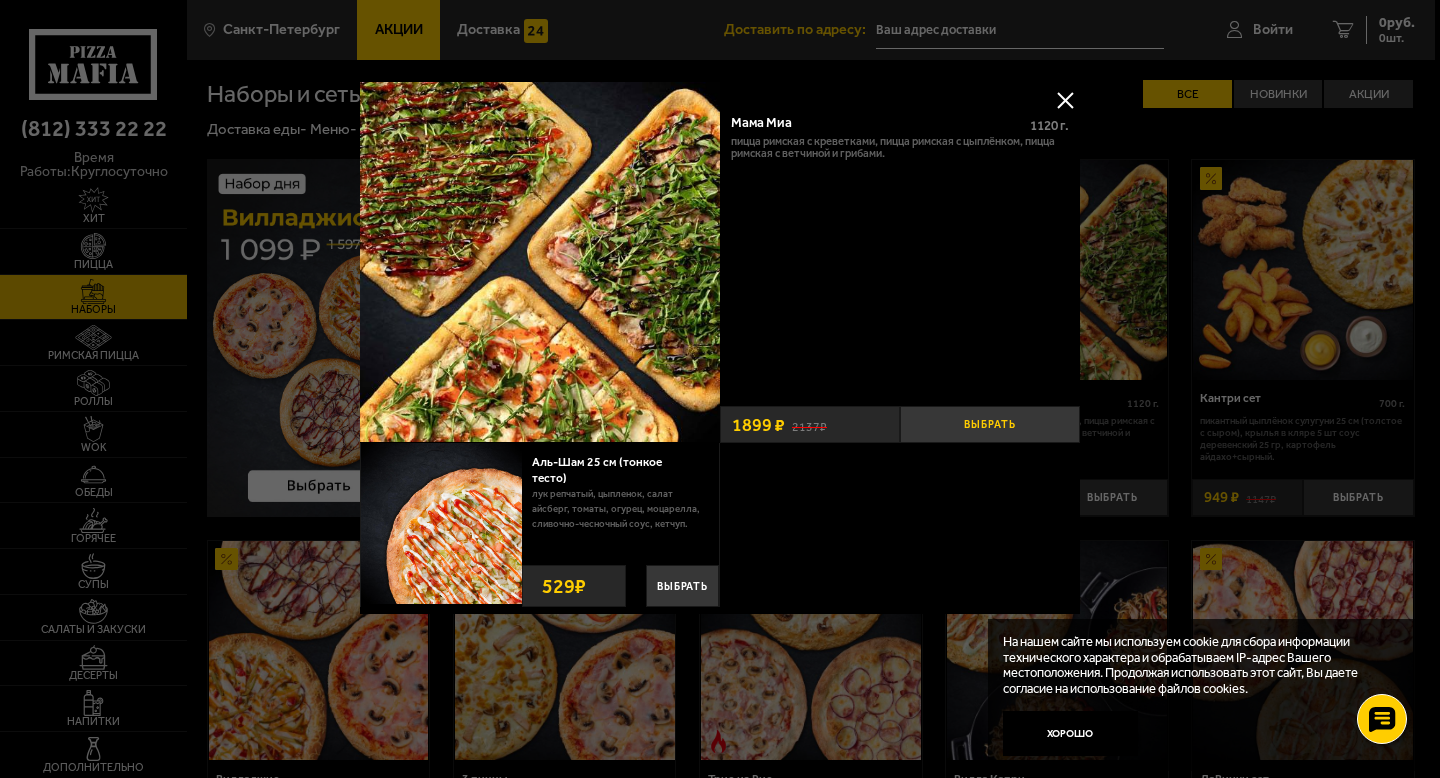 click on "Выбрать" at bounding box center [990, 424] 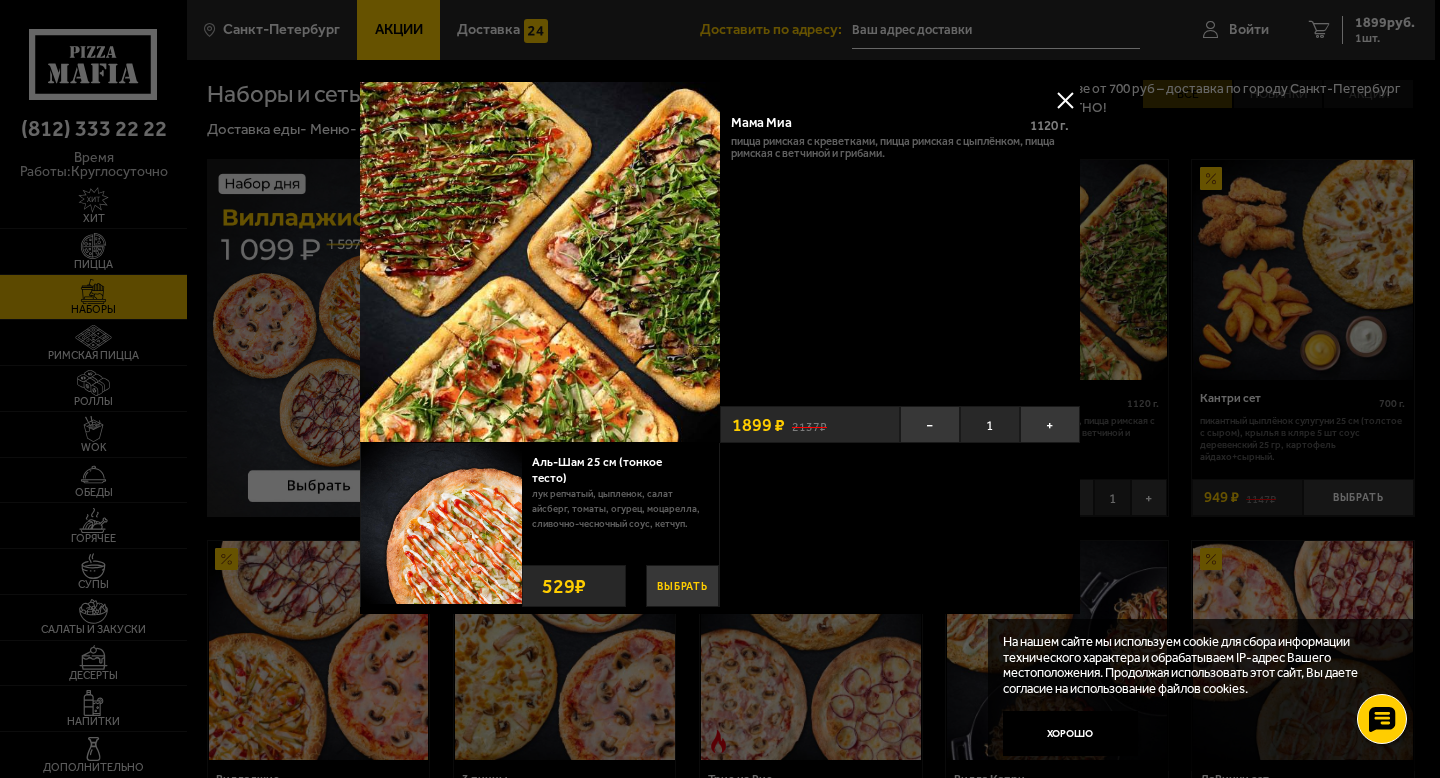 click on "Выбрать" at bounding box center (682, 586) 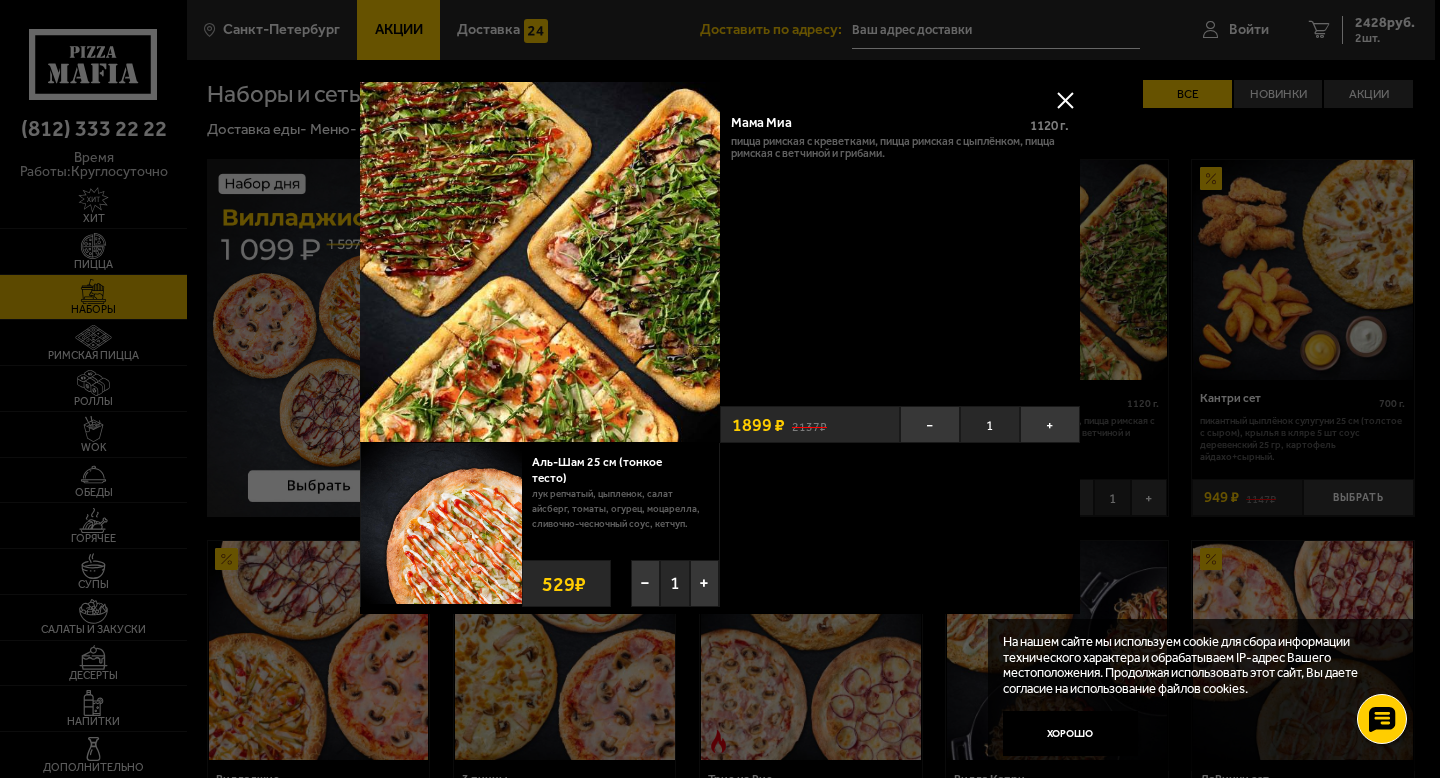 click at bounding box center [1065, 100] 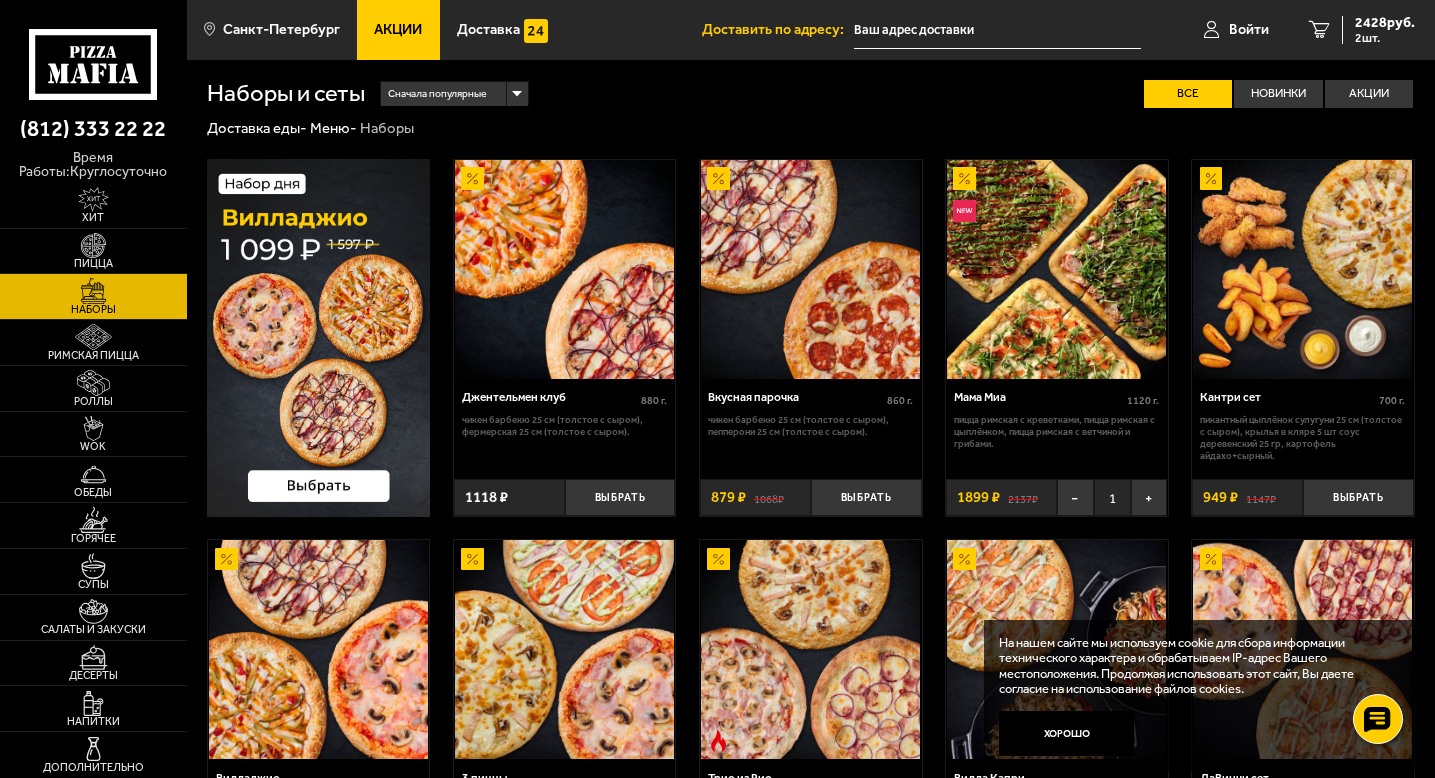 click at bounding box center (1057, 269) 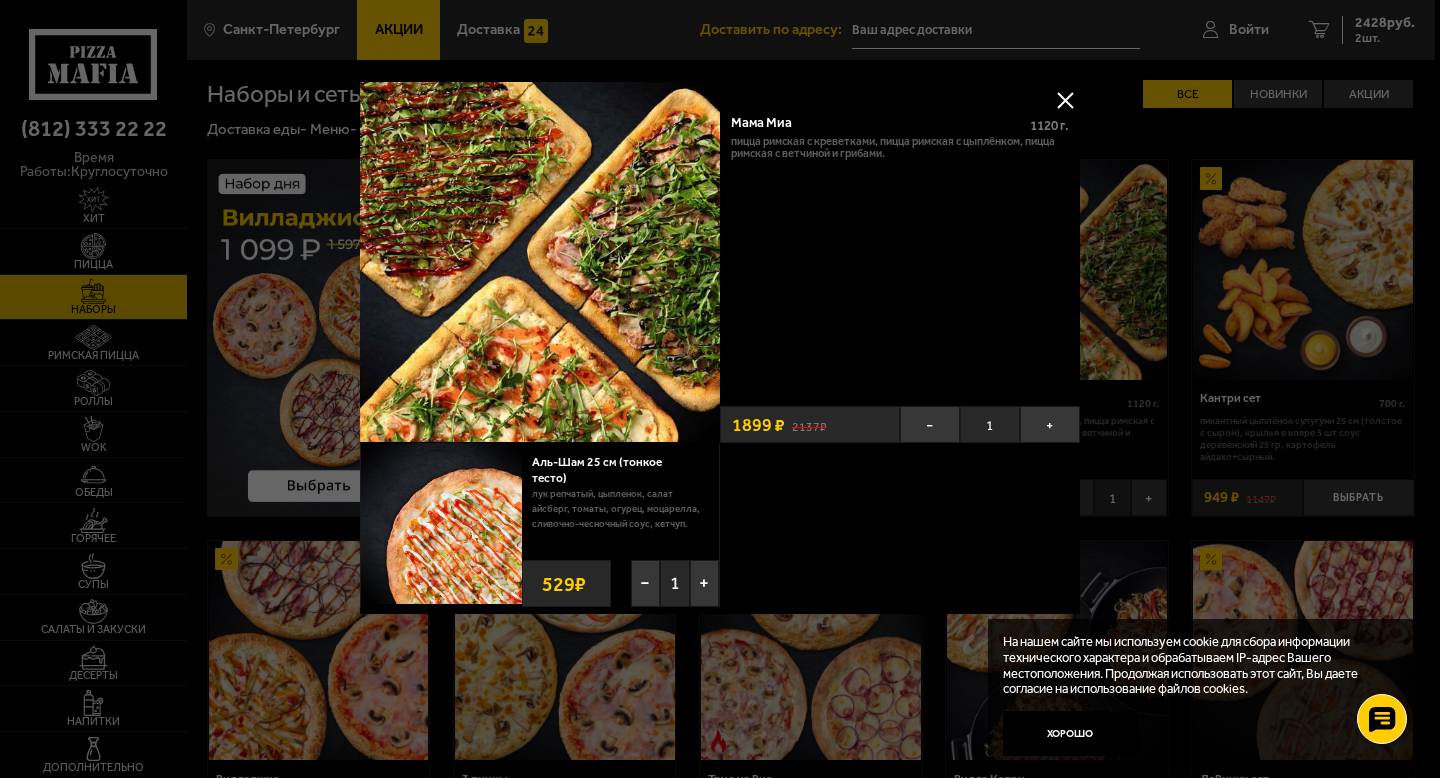 click at bounding box center [540, 261] 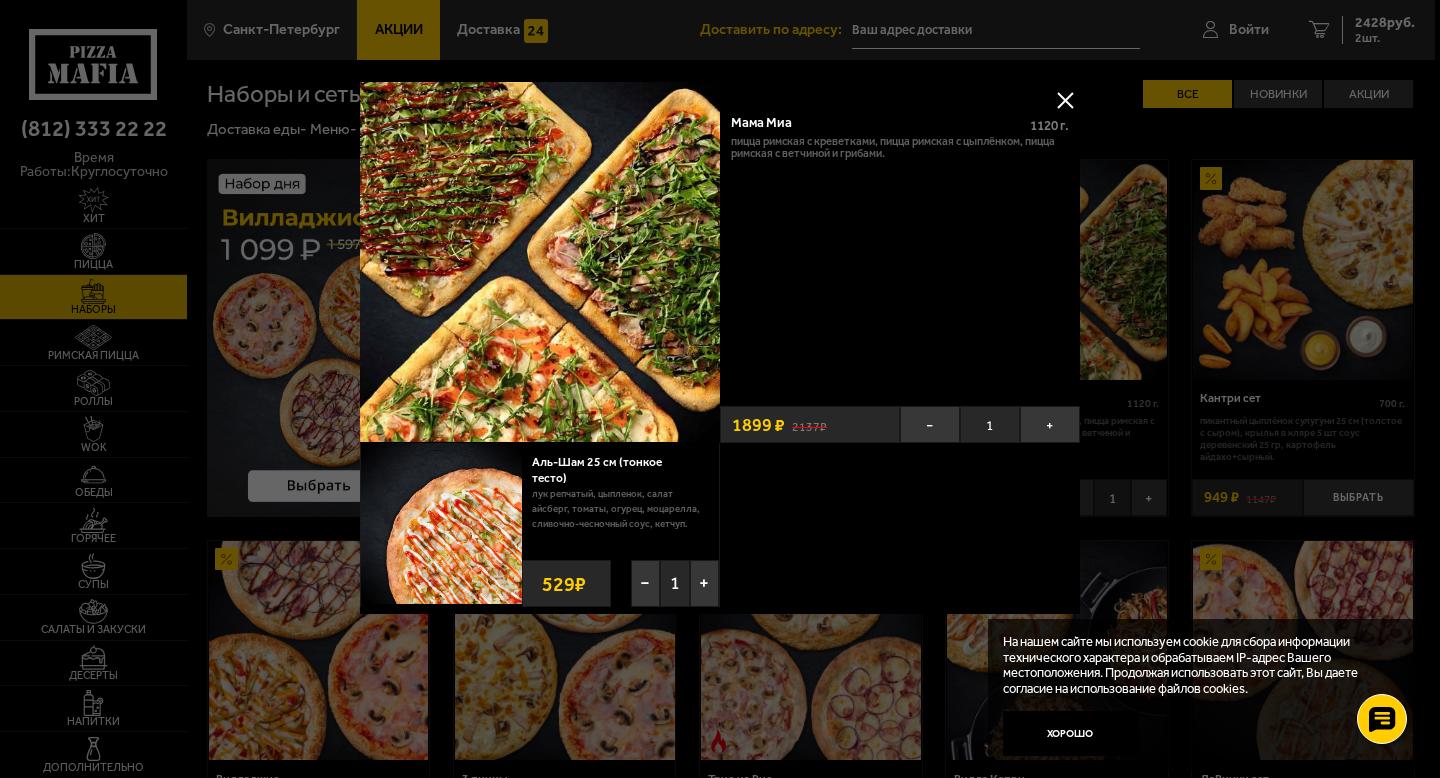 click on "Мама Миа 1120 г . Пицца Римская с креветками, Пицца Римская с цыплёнком, Пицца Римская с ветчиной и грибами. − 1 + [PRICE] [CURRENCY] [PRICE]" at bounding box center (900, 261) 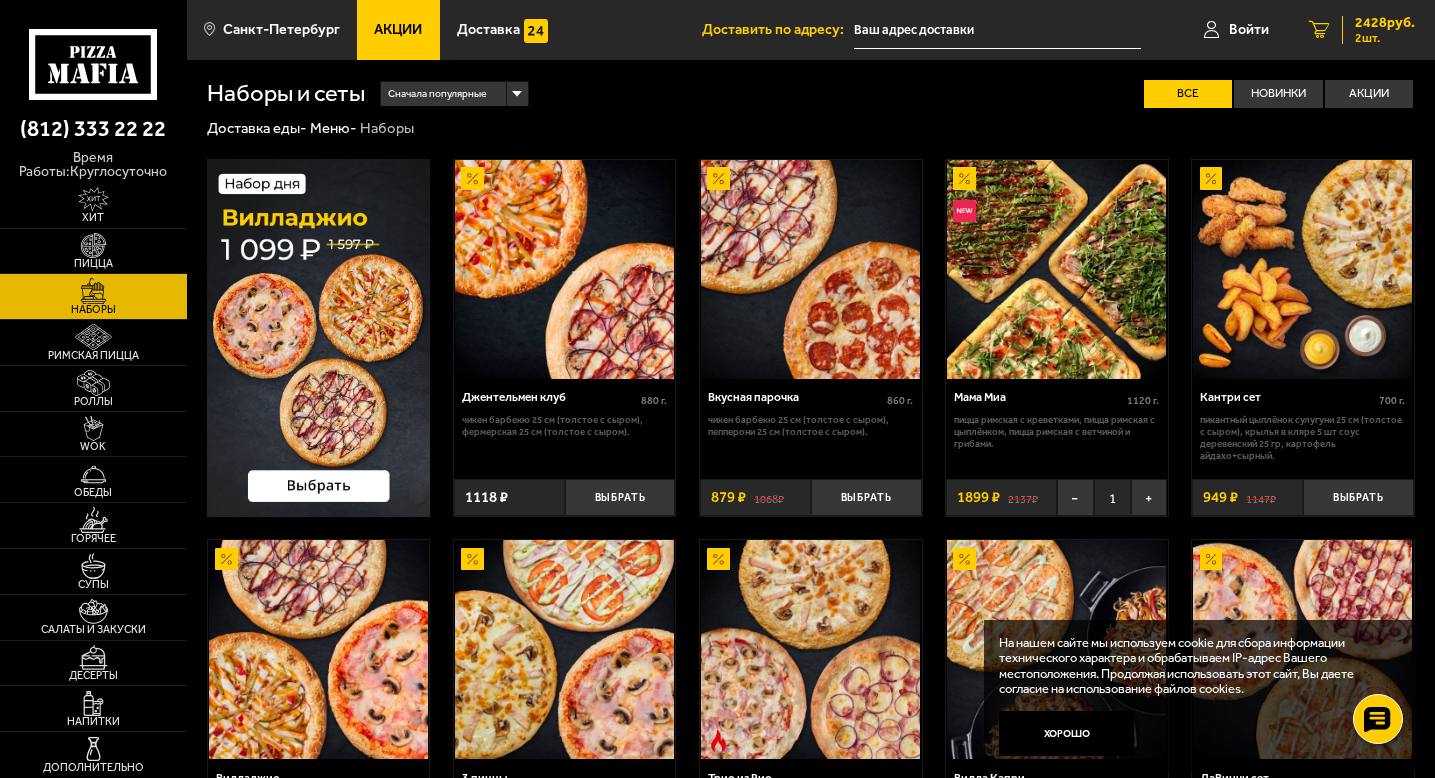 click on "2  шт." at bounding box center [1385, 38] 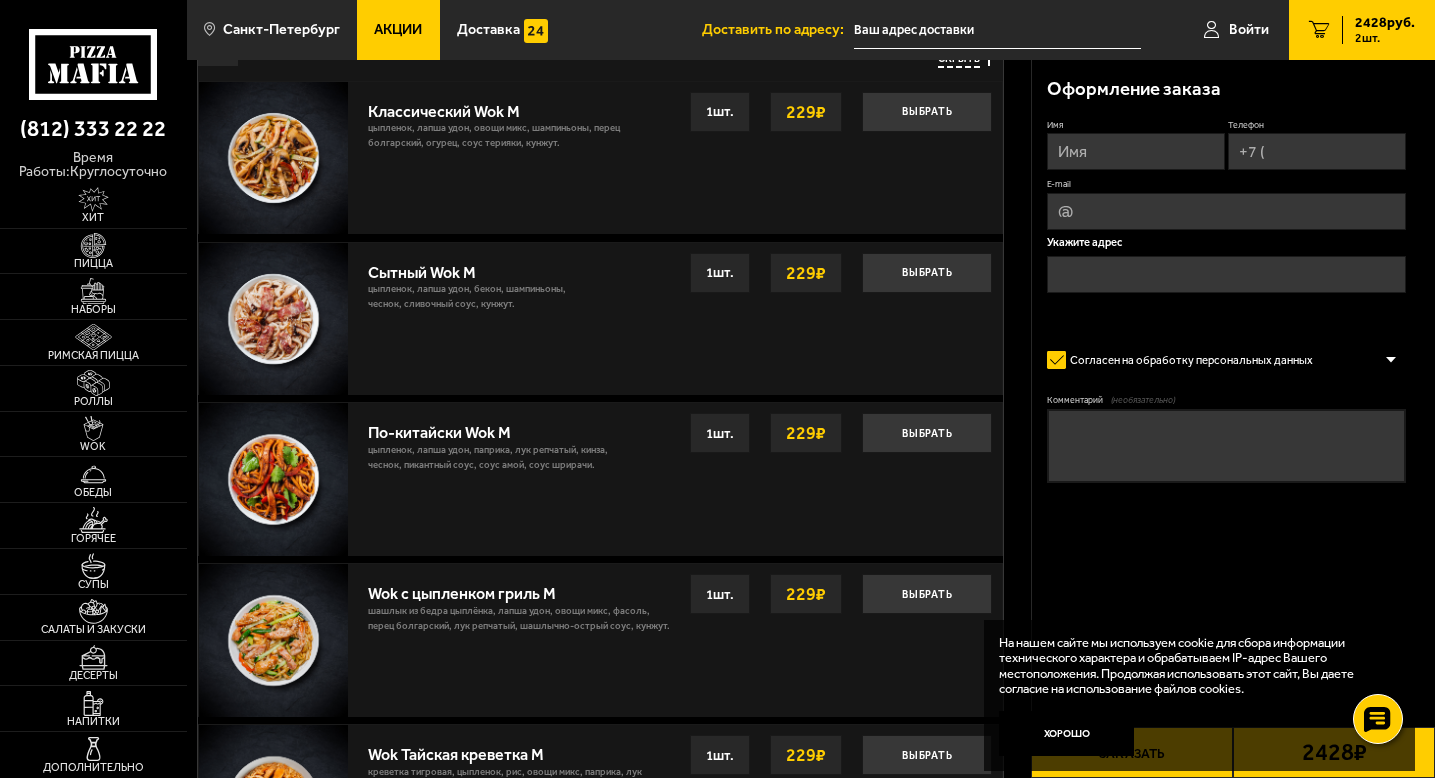 scroll, scrollTop: 750, scrollLeft: 0, axis: vertical 